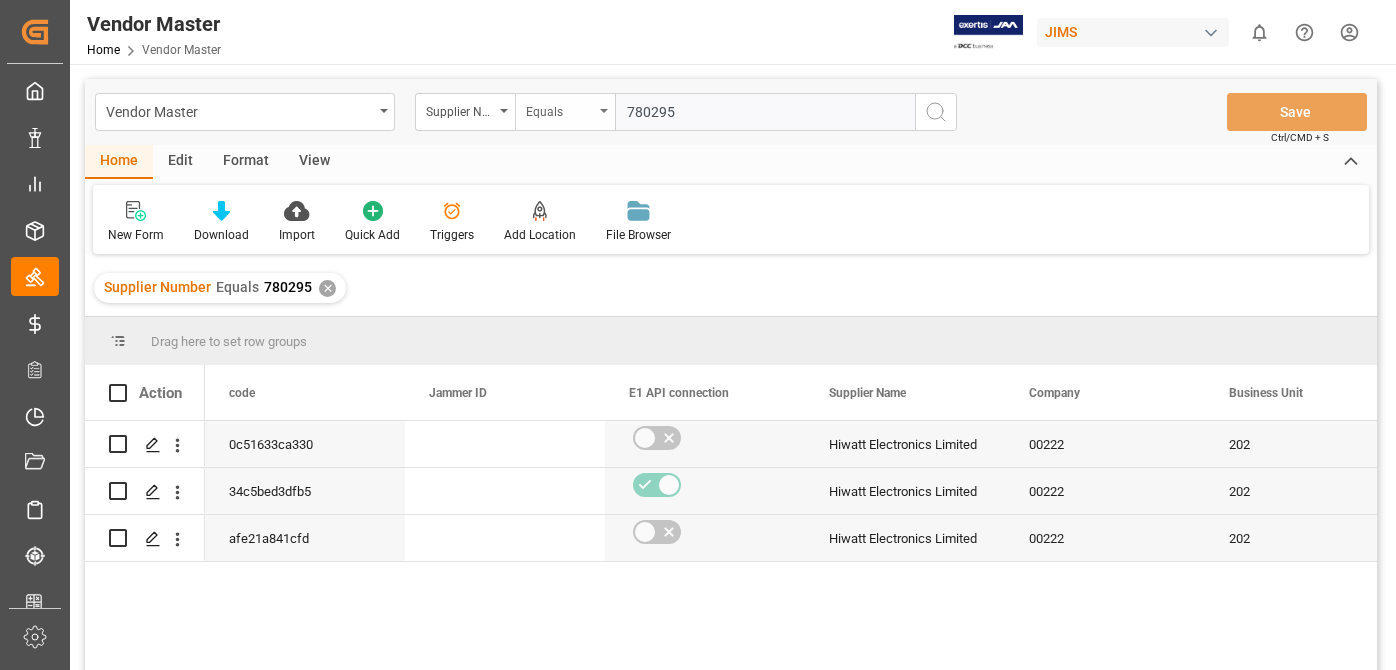 scroll, scrollTop: 0, scrollLeft: 0, axis: both 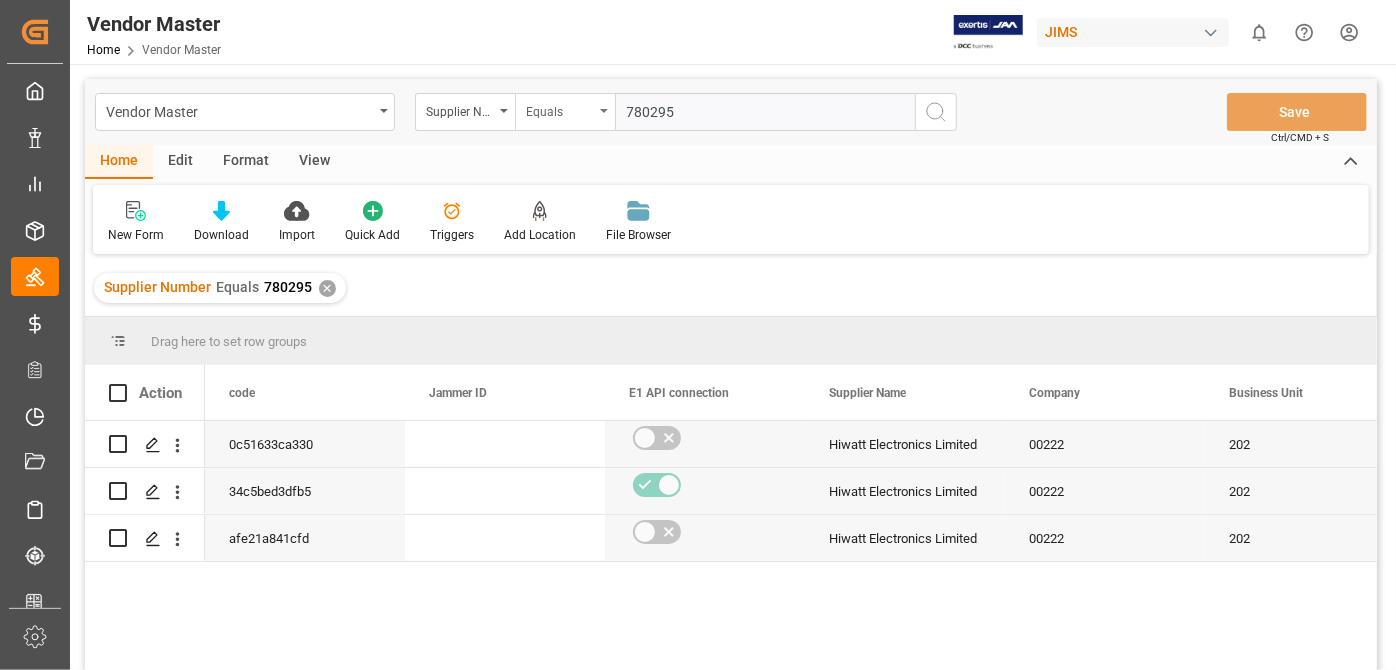 click on "Supplier Number Equals [NUMBER]" at bounding box center (686, 112) 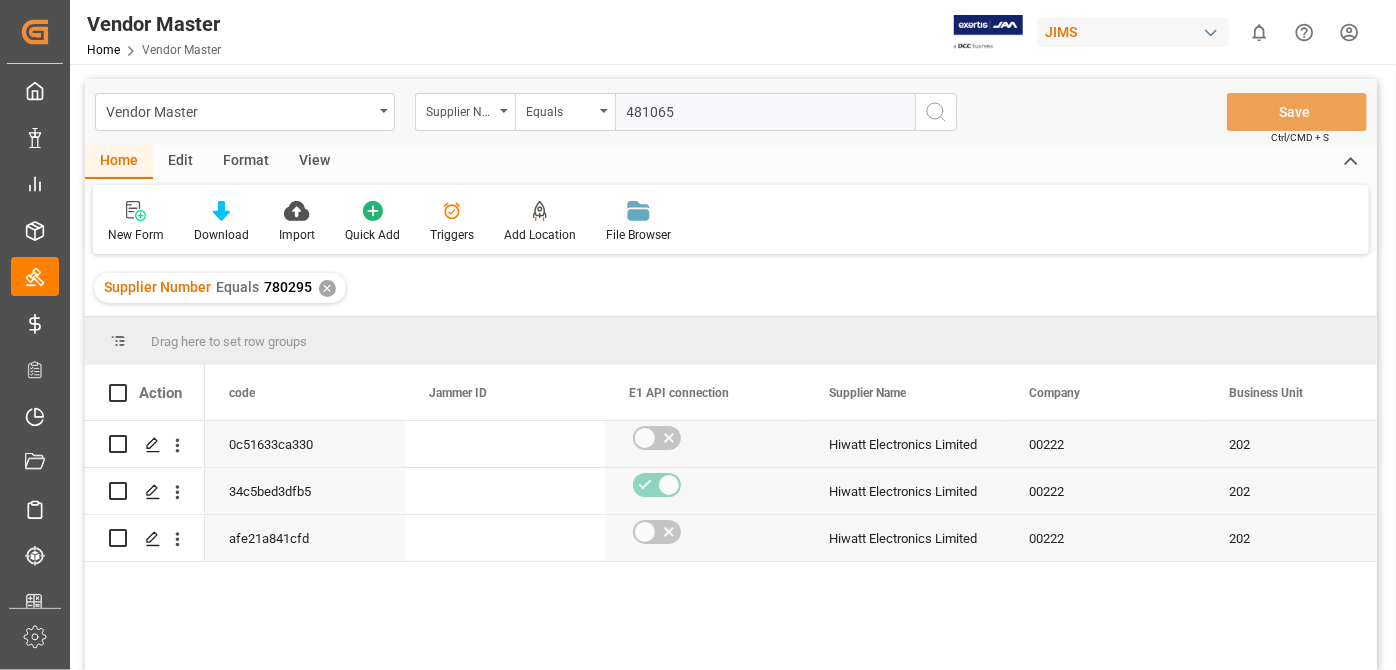 type on "481065" 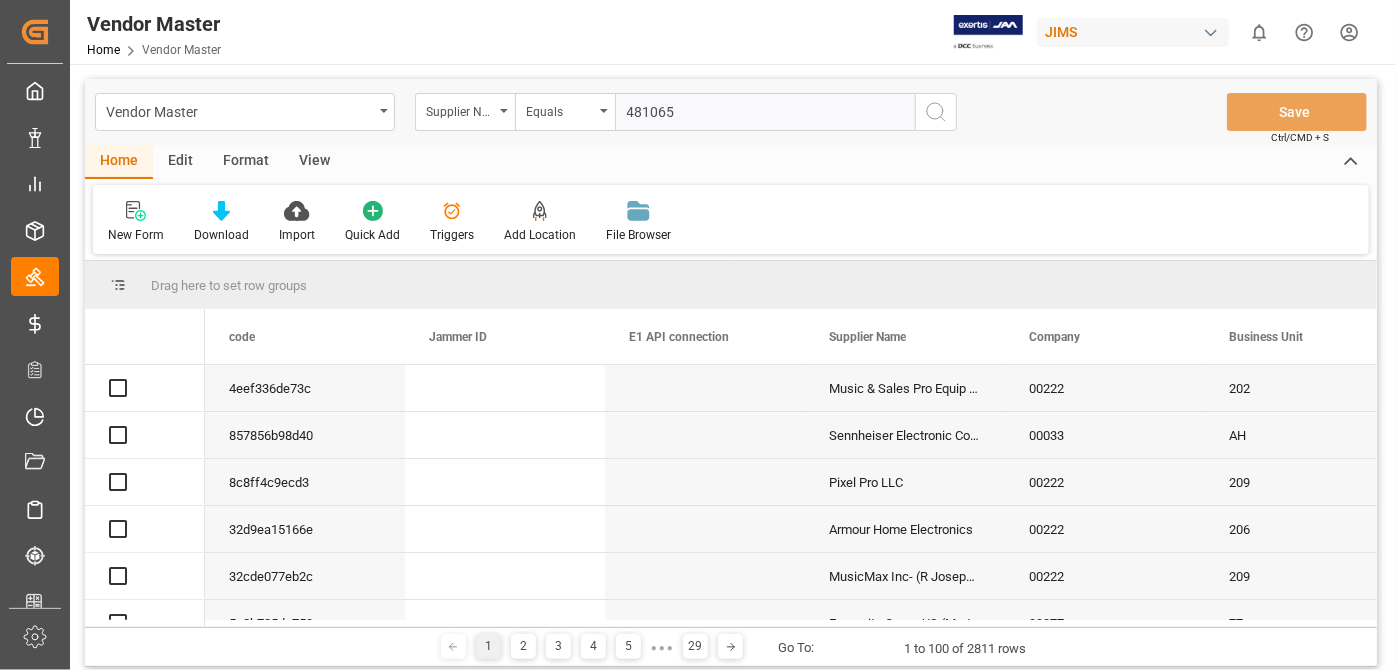 click 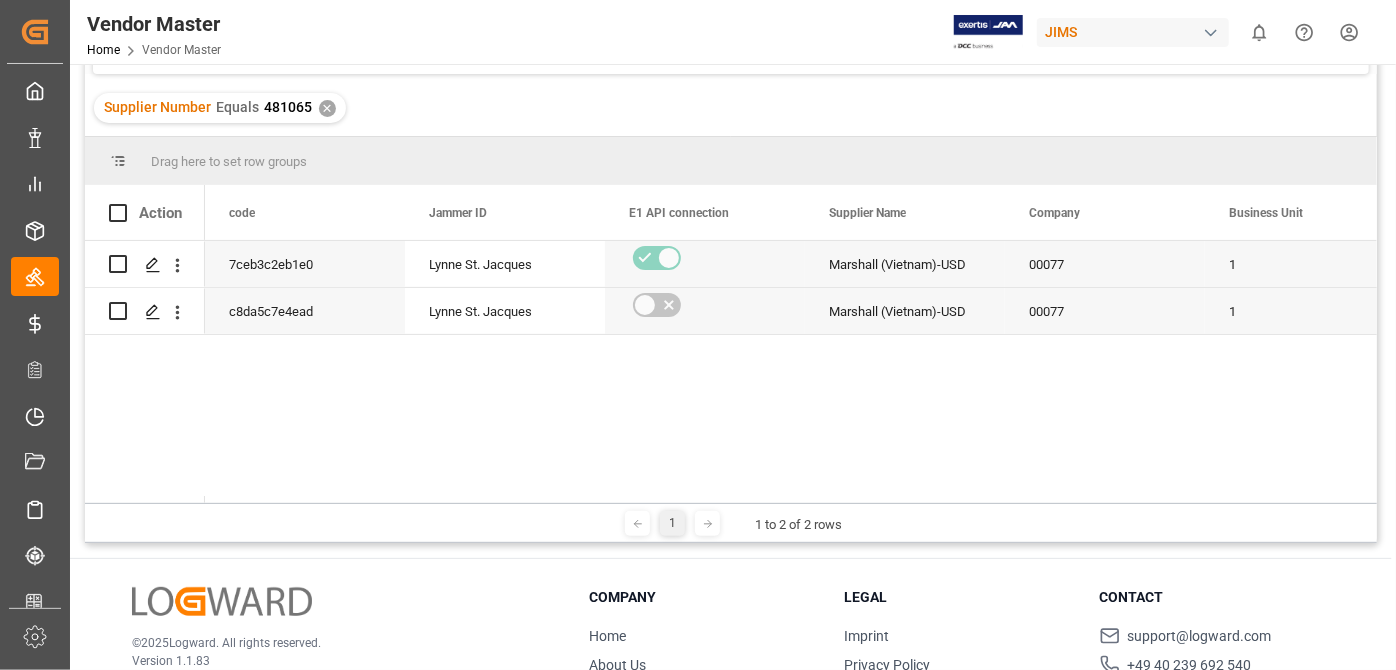 scroll, scrollTop: 181, scrollLeft: 0, axis: vertical 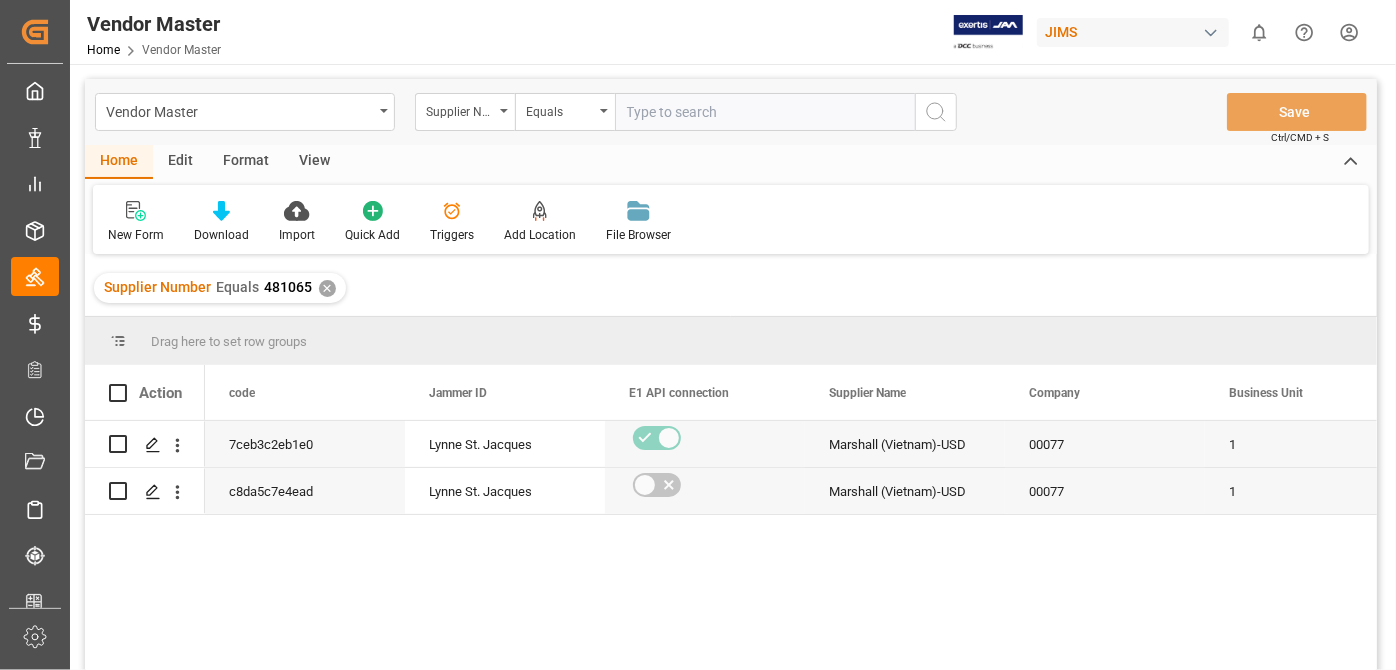 click at bounding box center (765, 112) 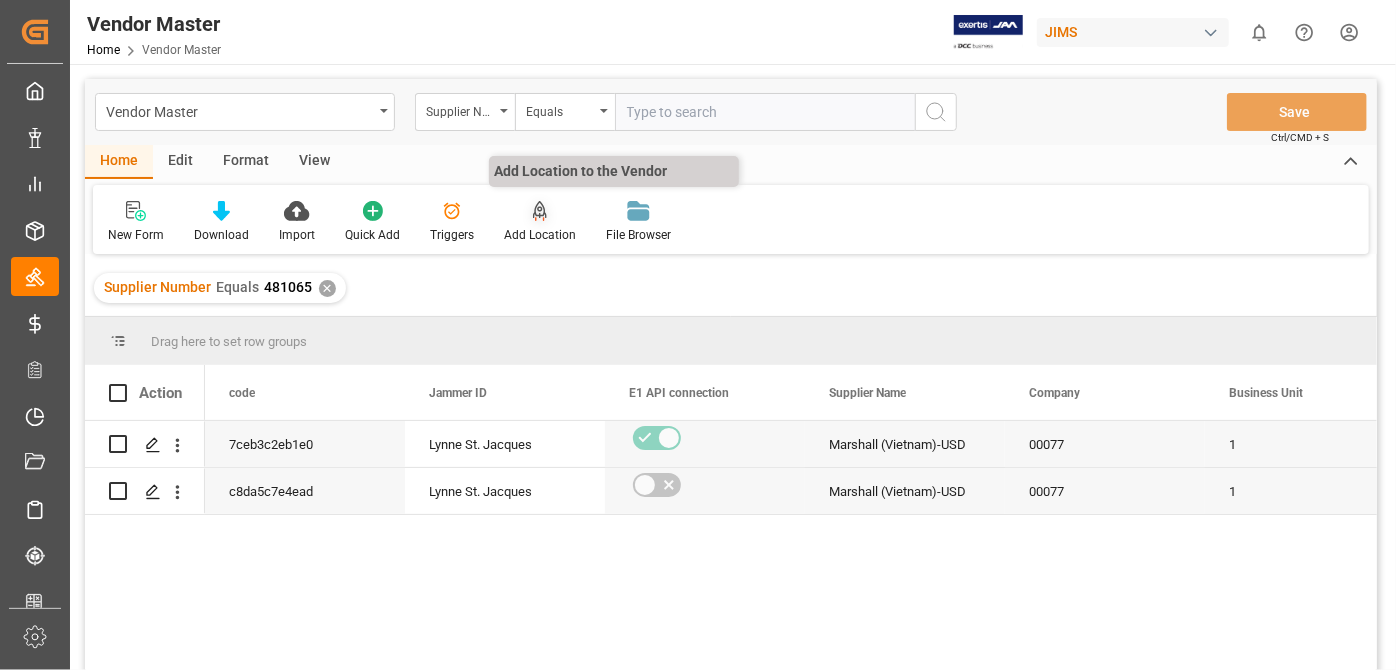 paste on "218042" 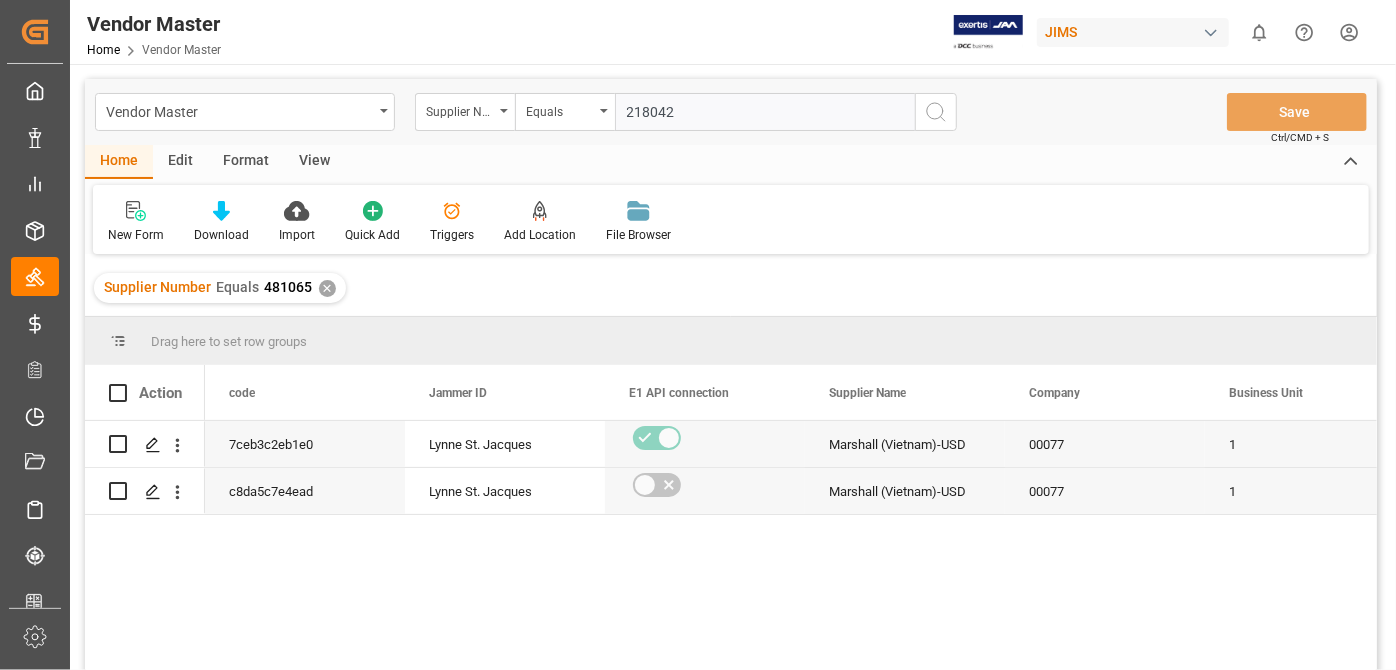 type on "218042" 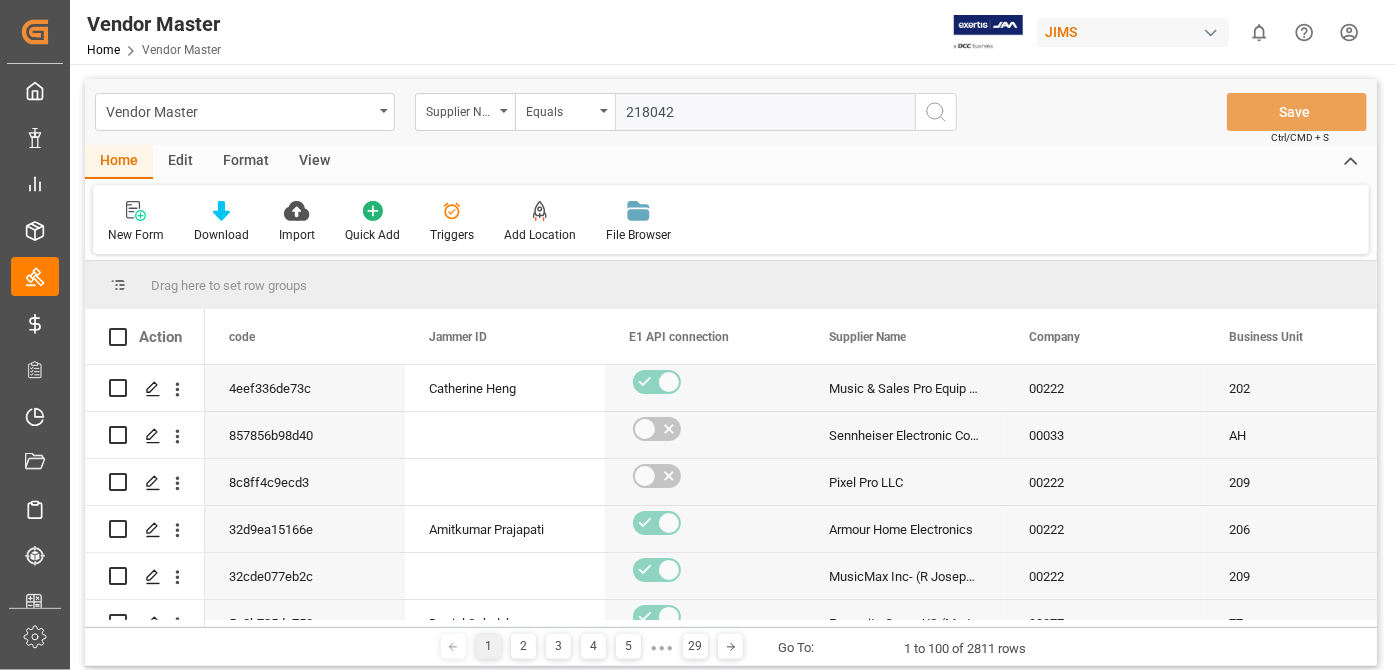 click 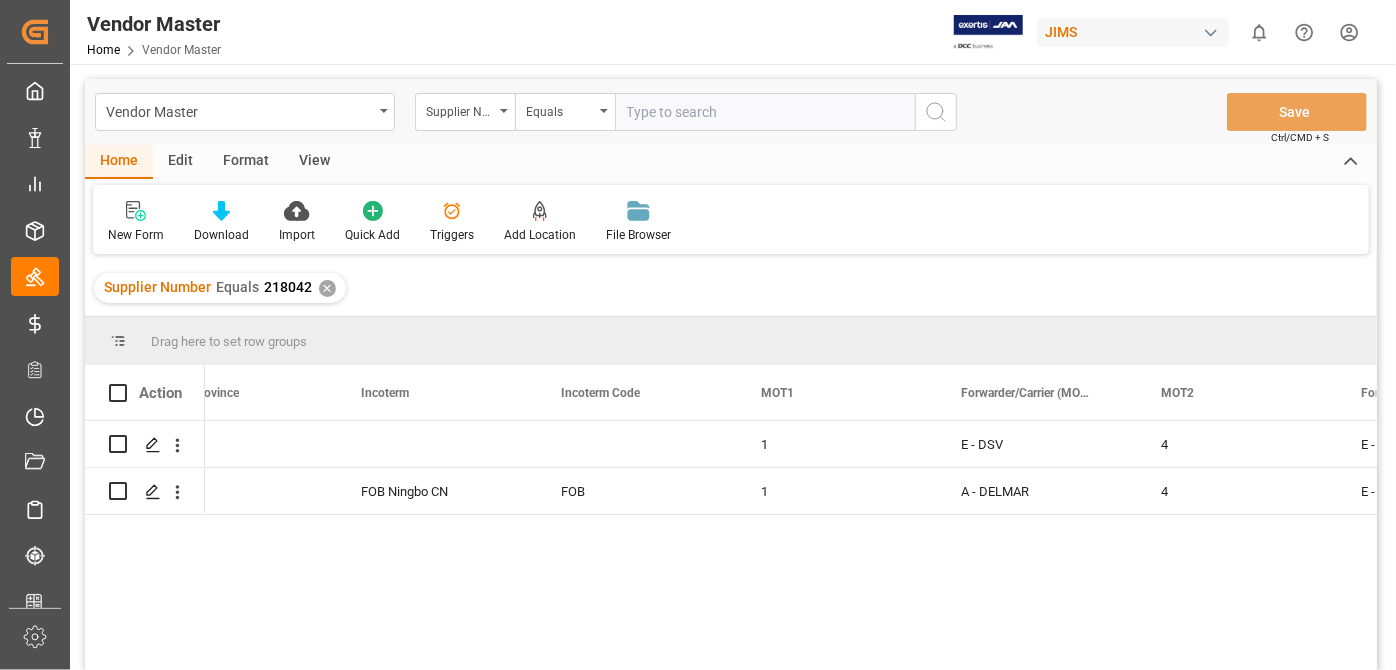 click at bounding box center [765, 112] 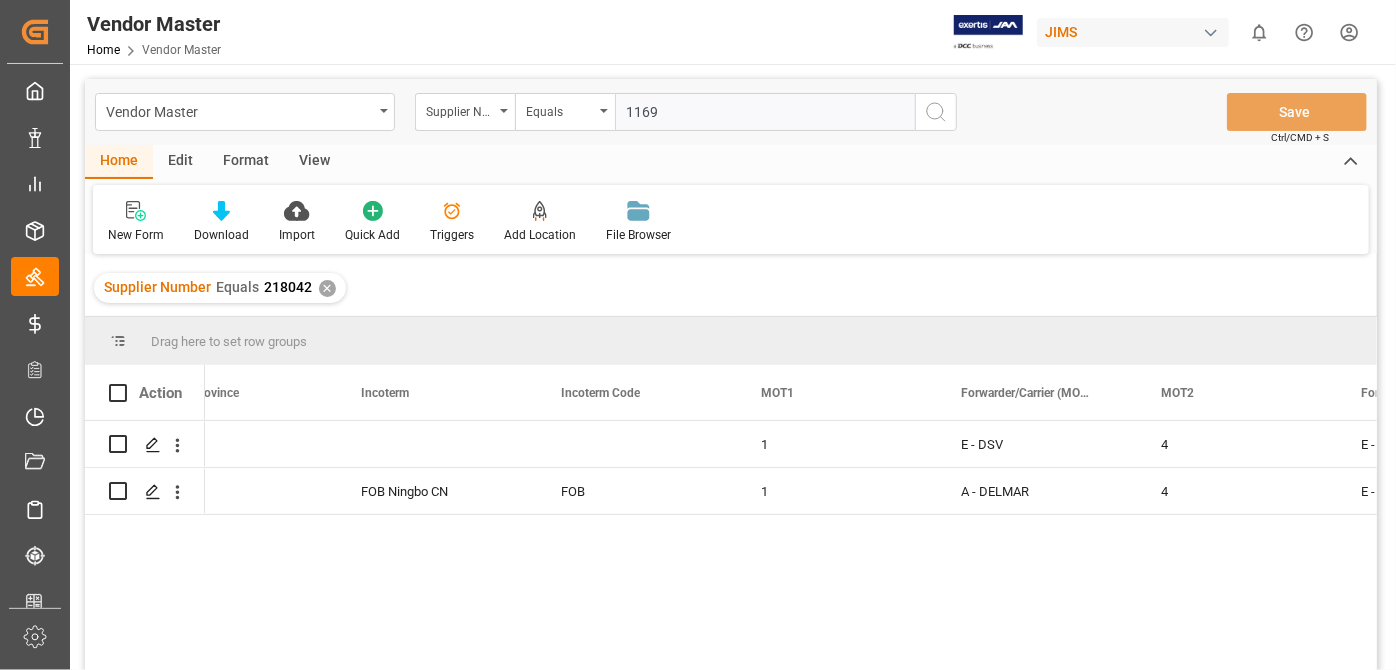 type on "1169" 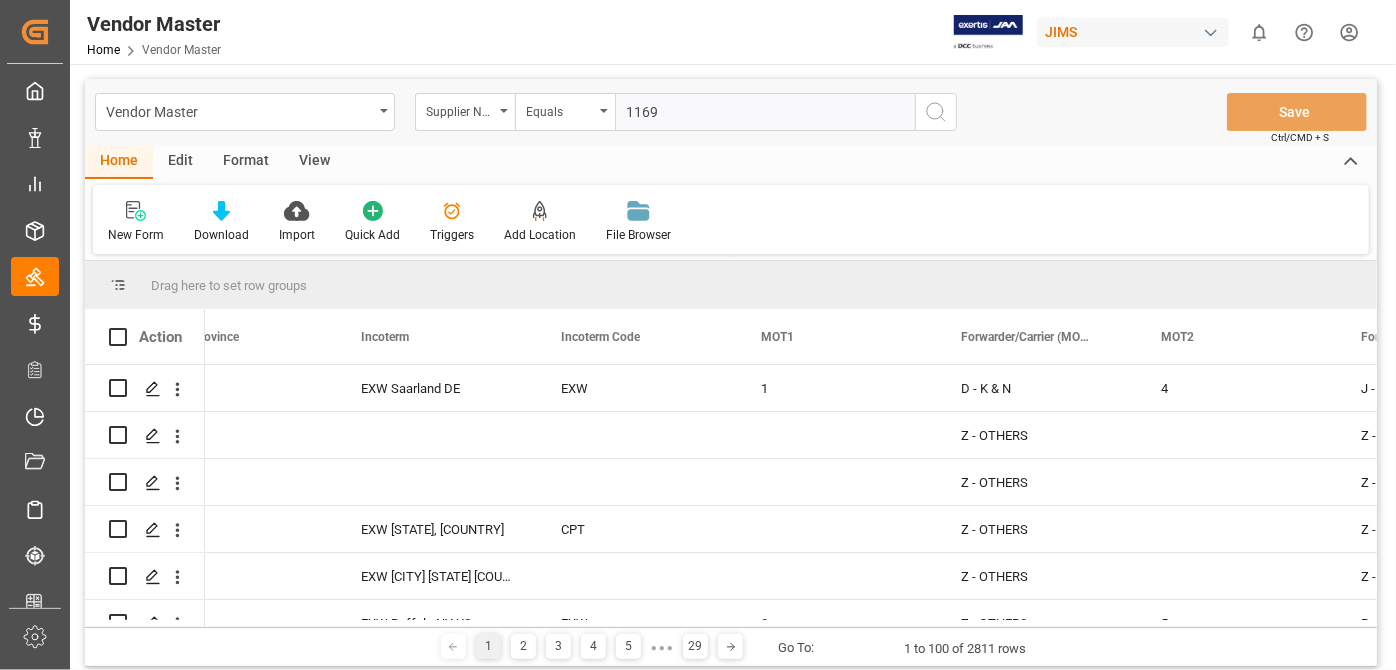 click 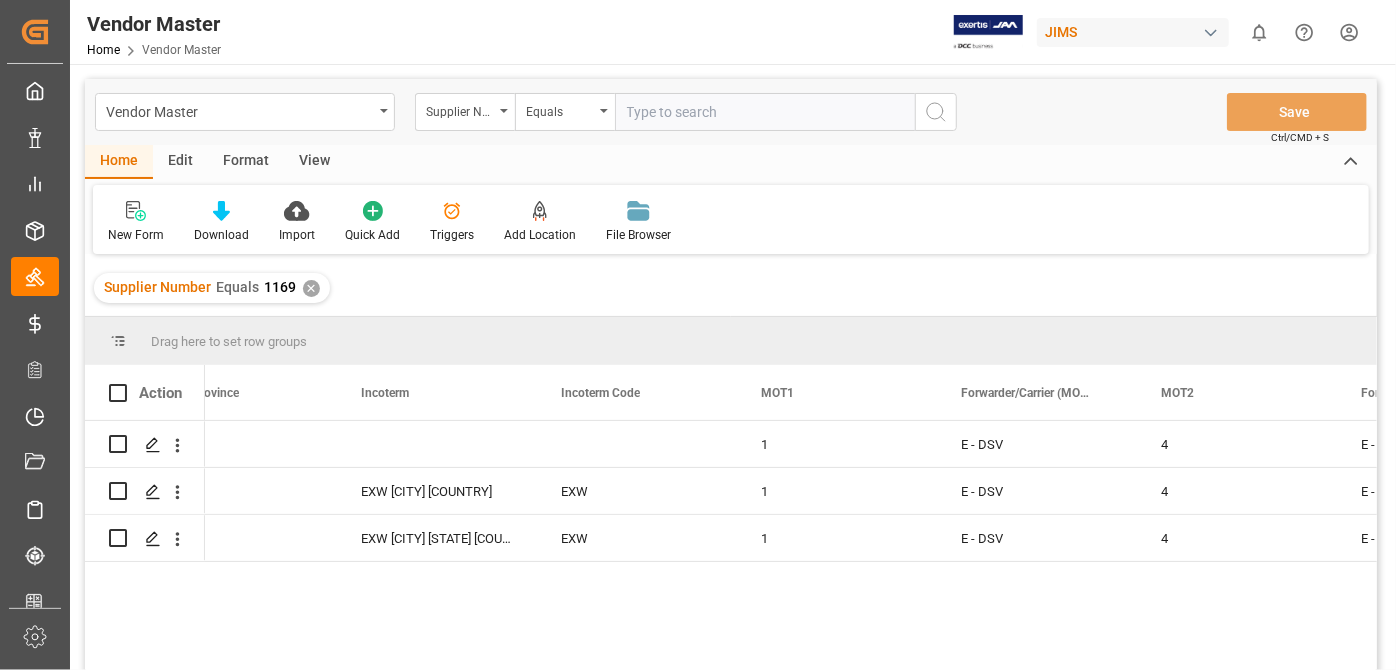 click at bounding box center (765, 112) 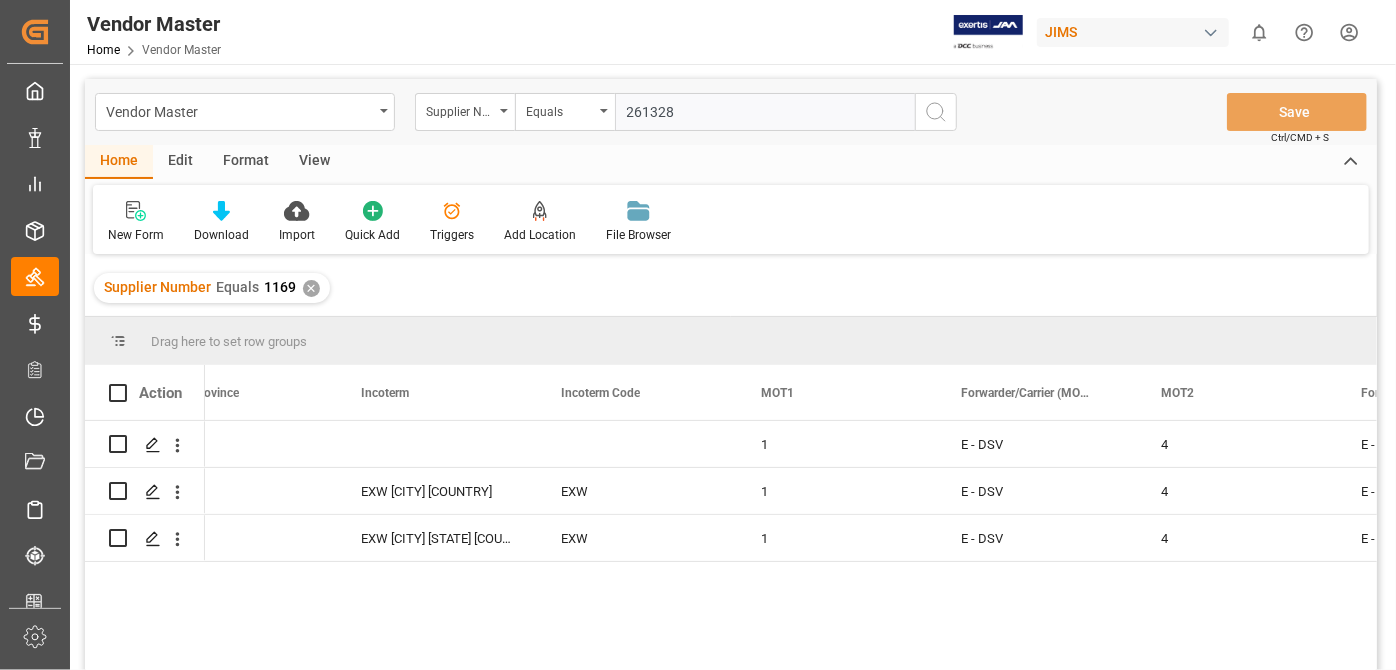 type on "261328" 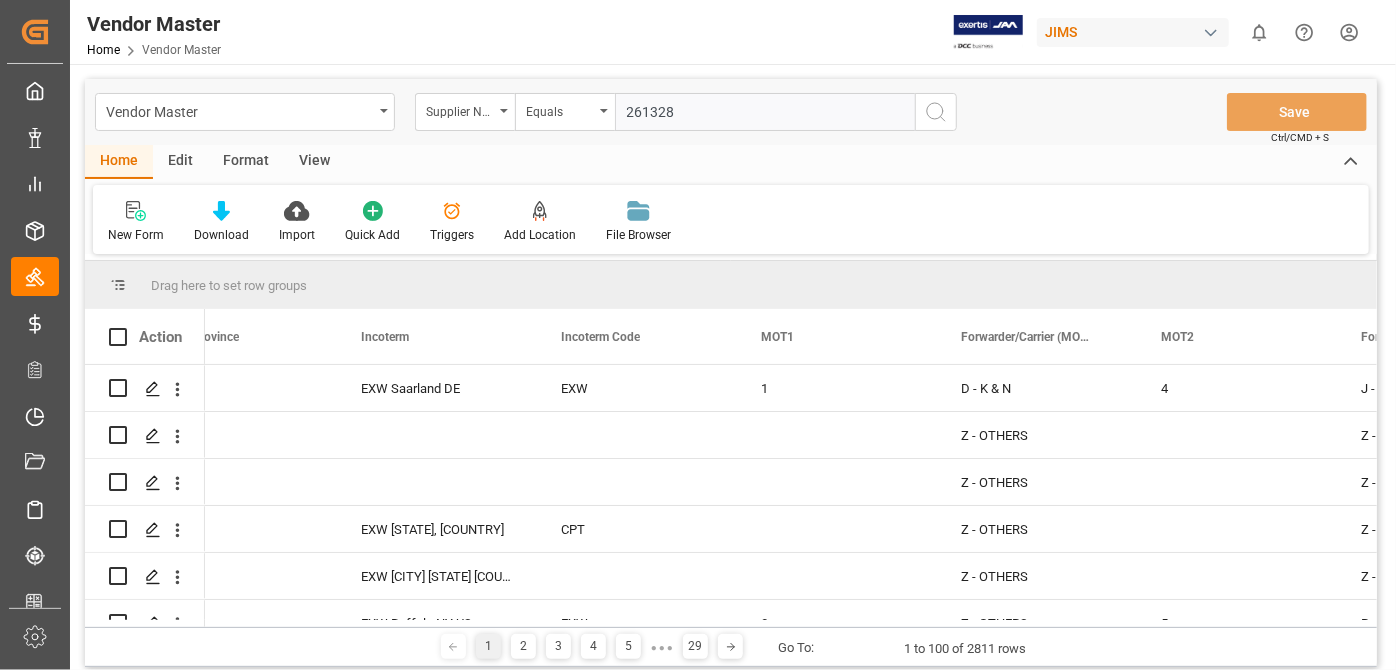 click 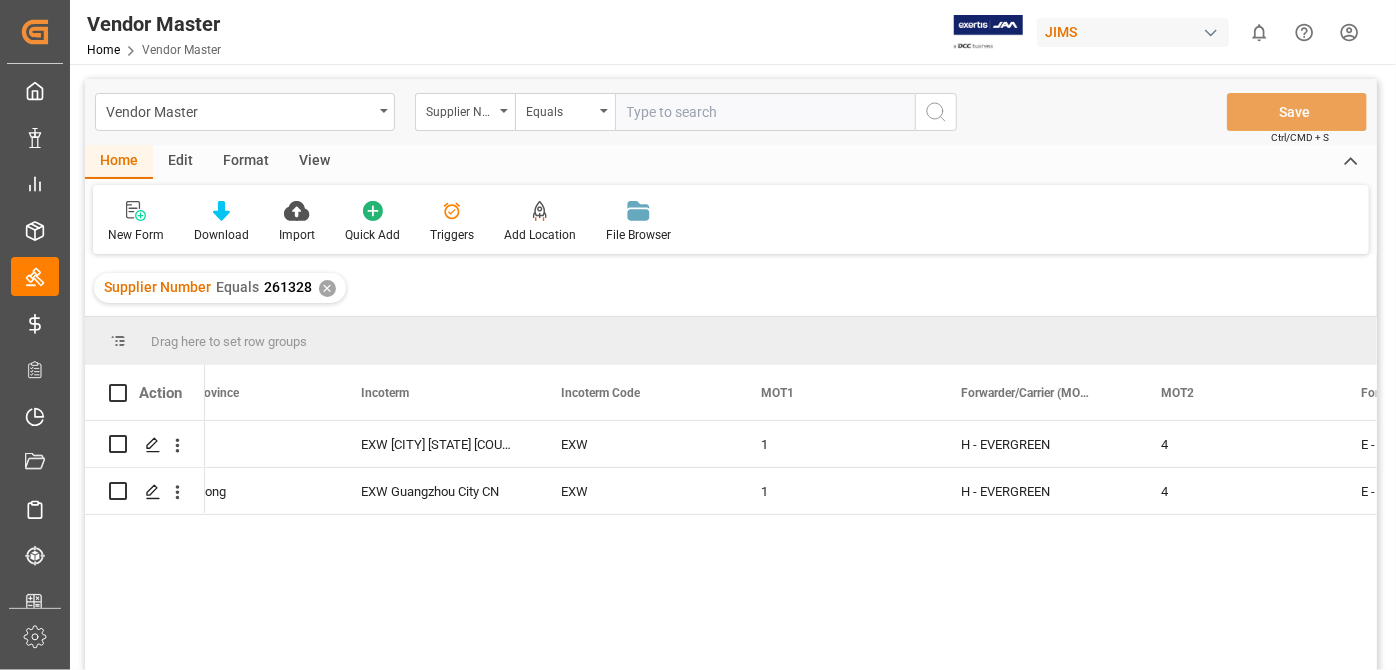drag, startPoint x: 682, startPoint y: 129, endPoint x: 656, endPoint y: 129, distance: 26 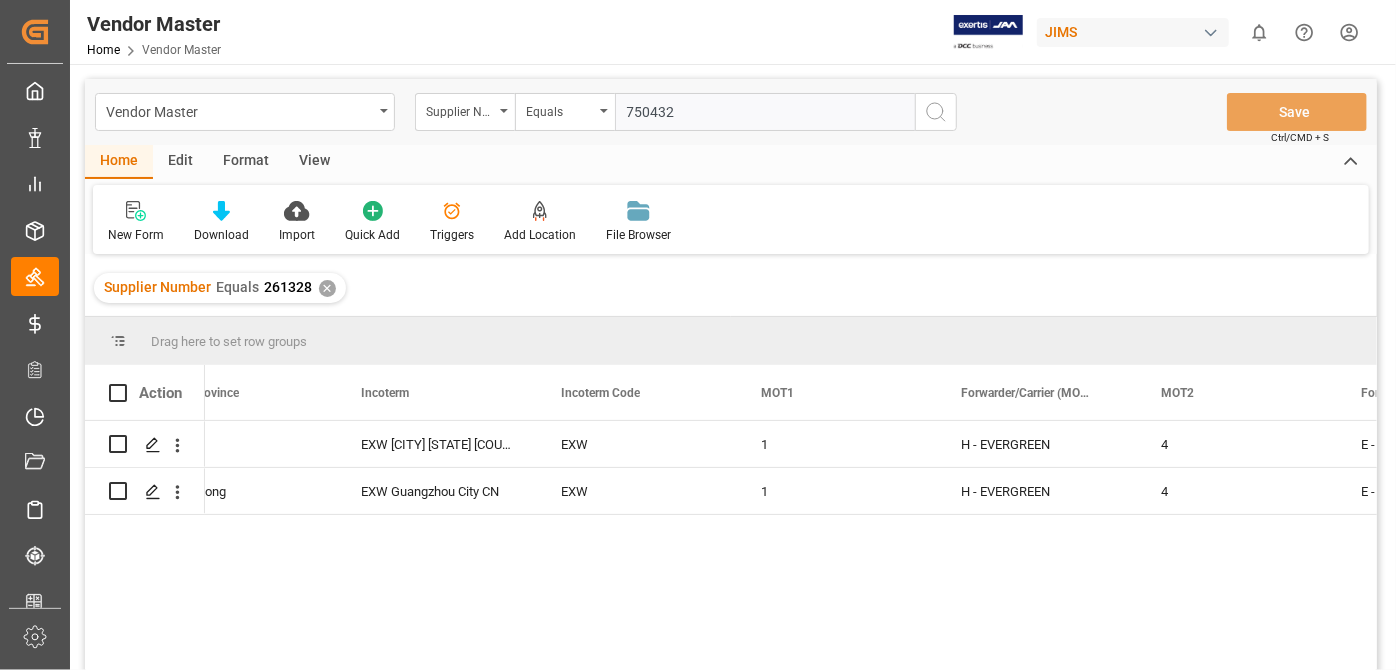 type on "750432" 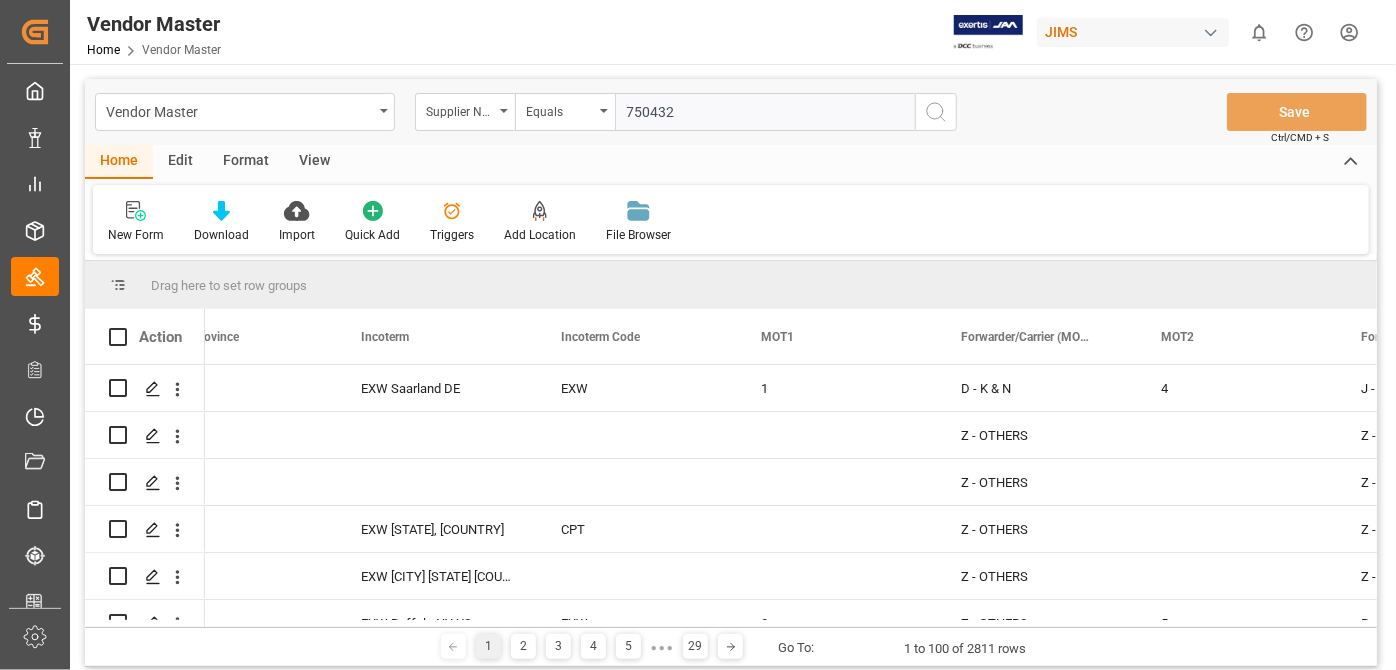 click 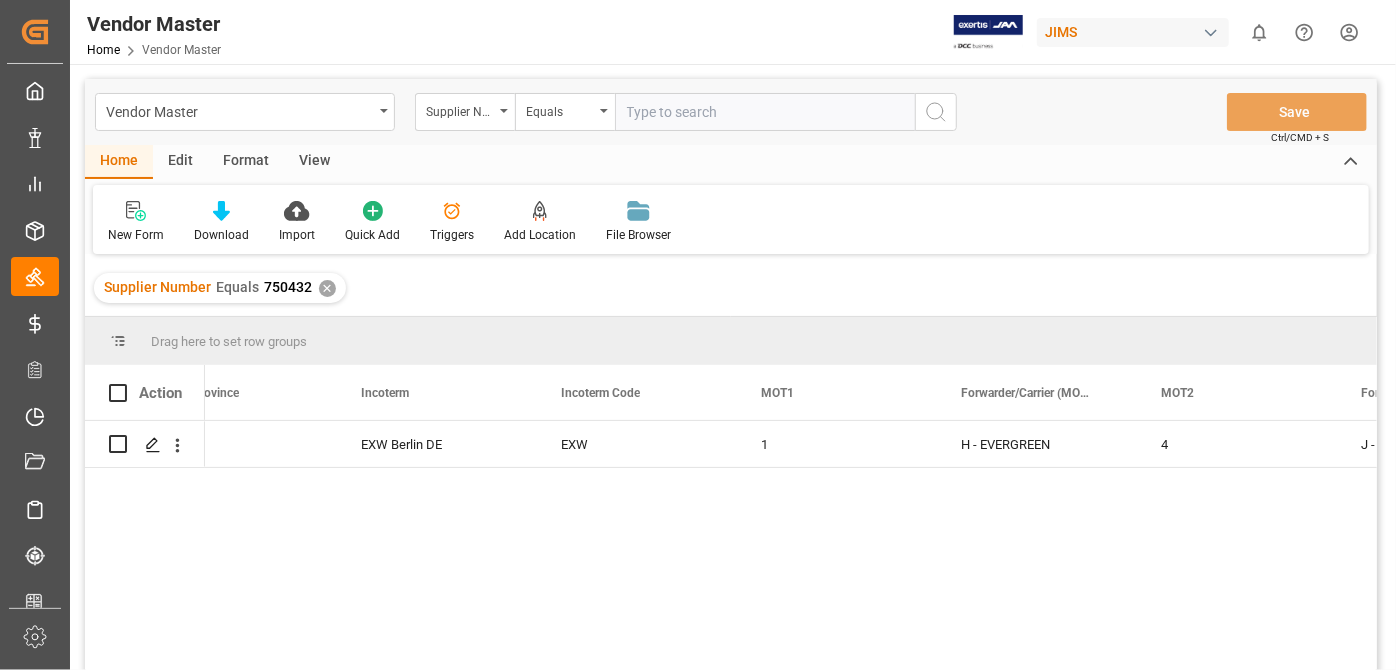 click at bounding box center [765, 112] 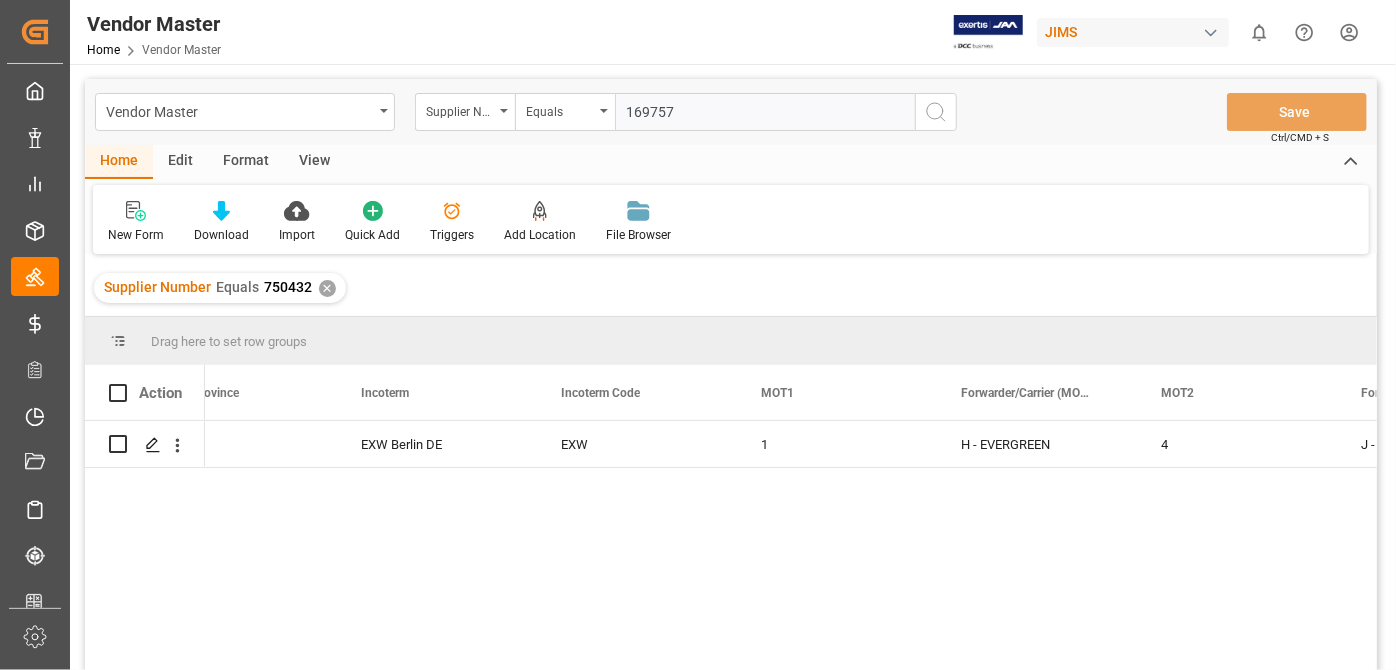 type on "169757" 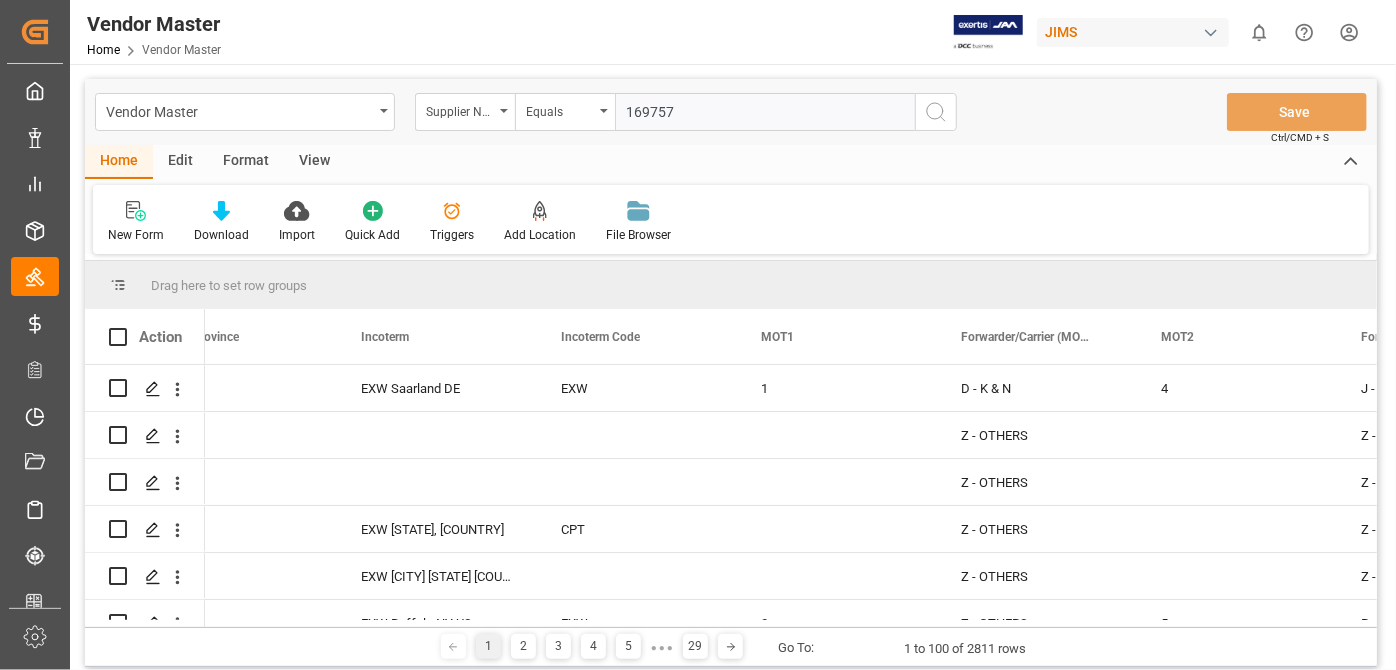 click 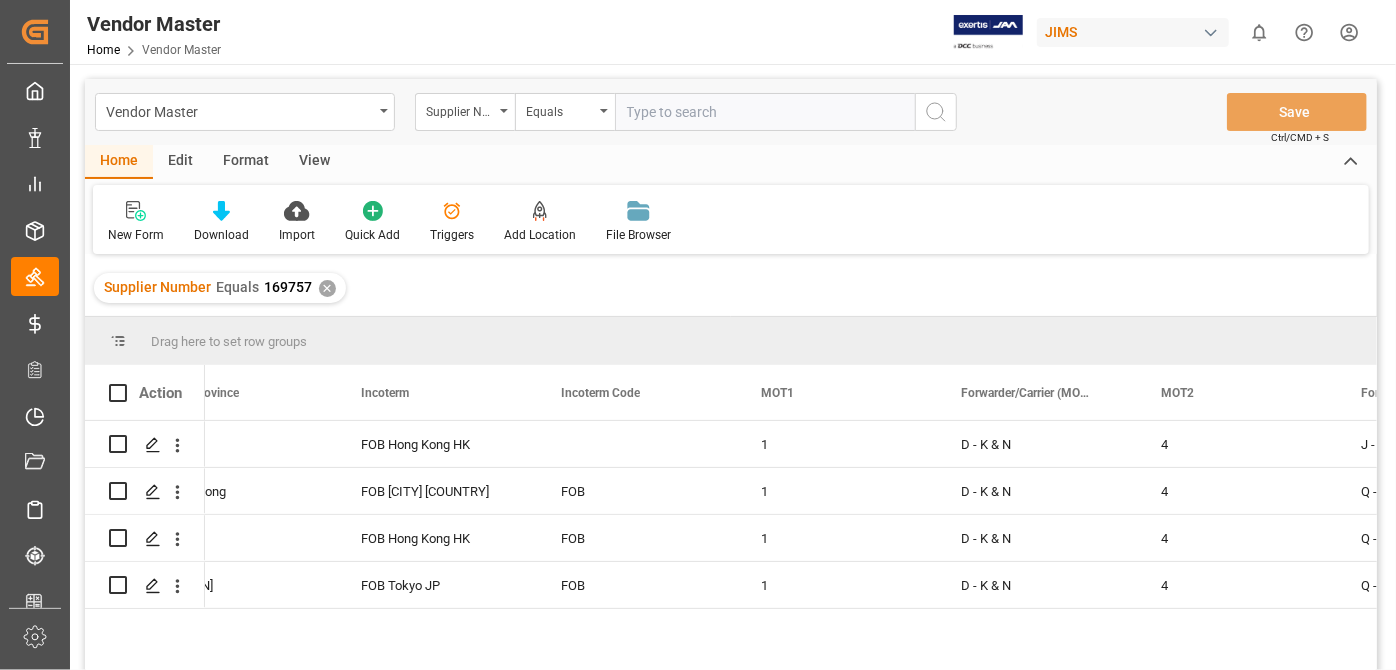 click at bounding box center (765, 112) 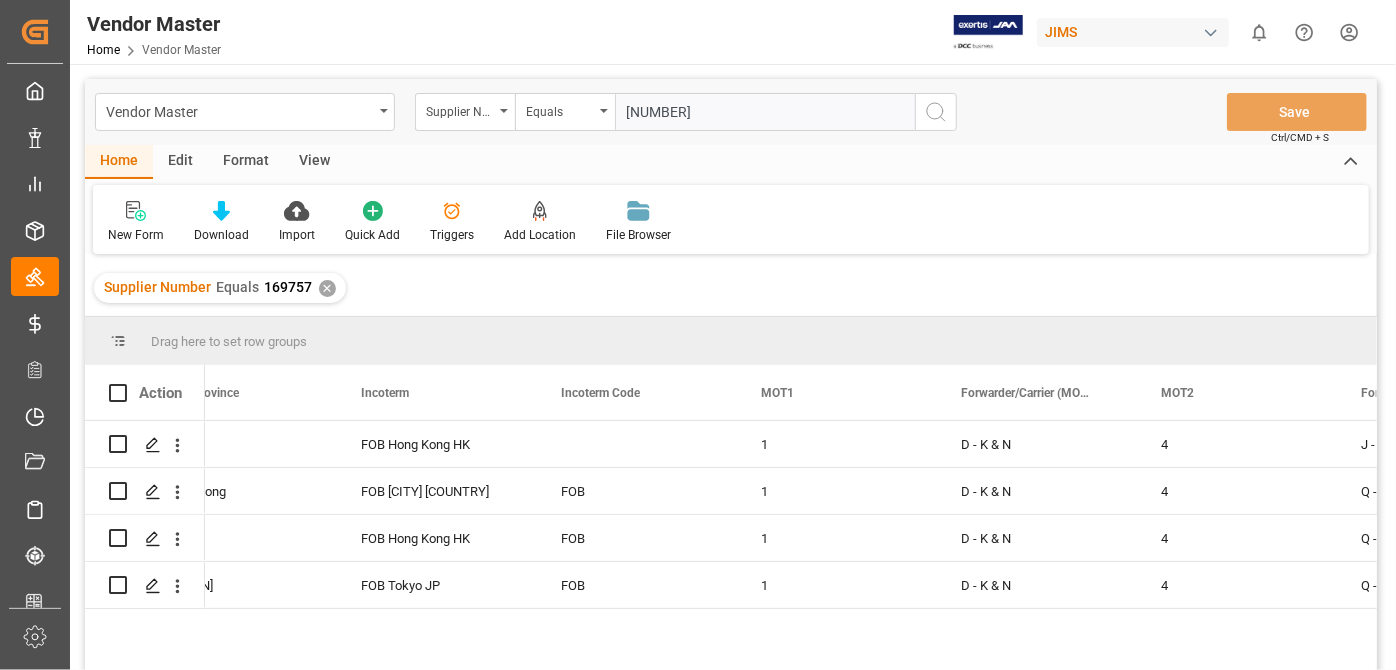 type on "[NUMBER]" 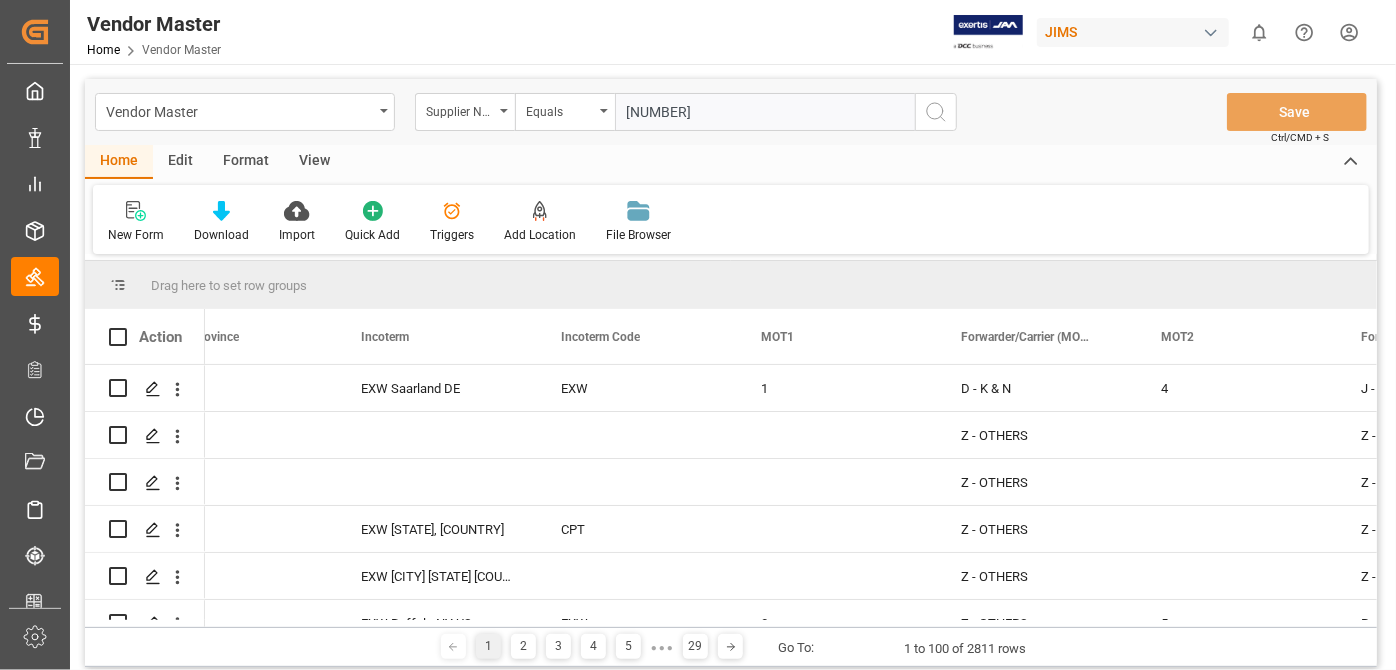 click on "Vendor Master Supplier Number Equals [NUMBER] Save Ctrl/CMD + S" at bounding box center (731, 112) 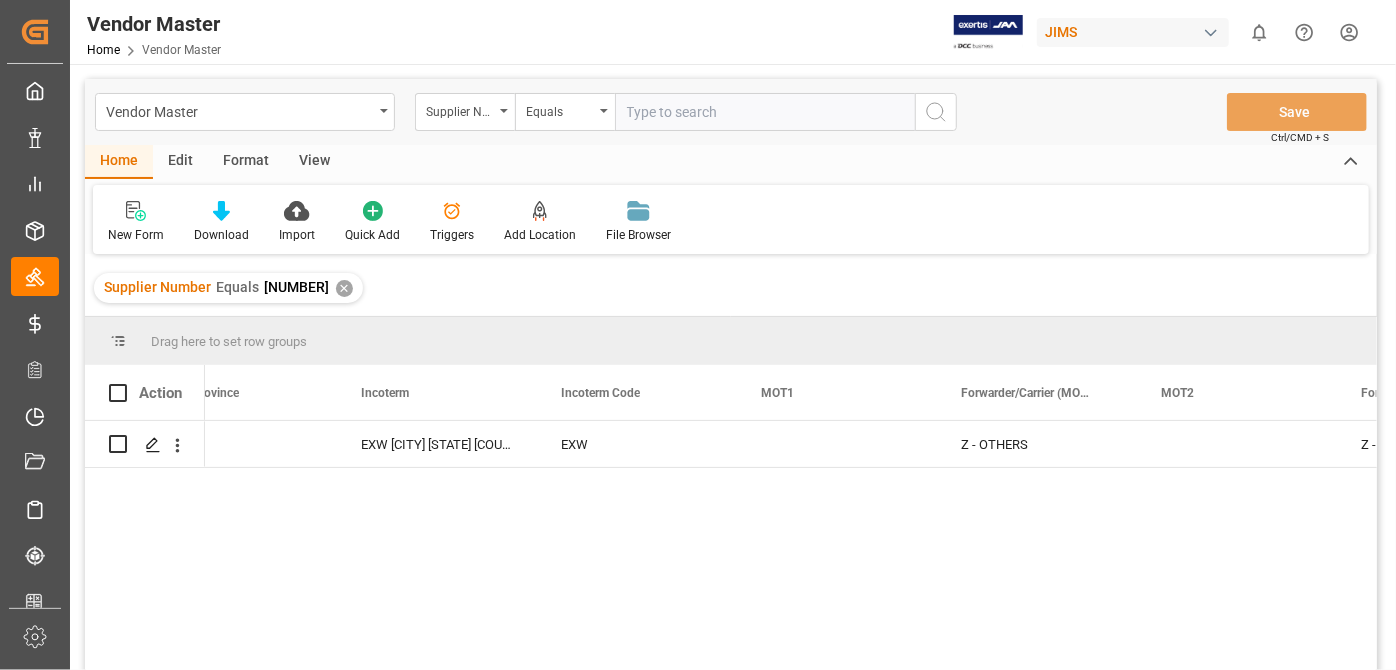click at bounding box center [765, 112] 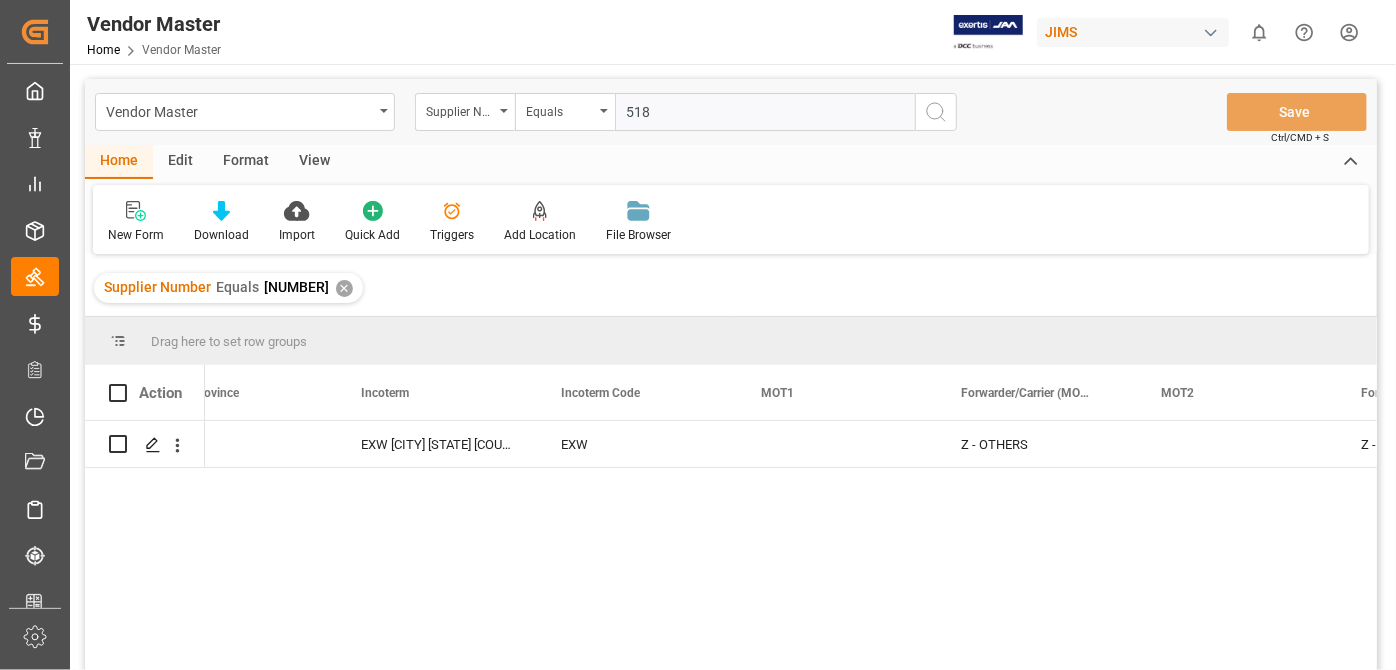 type on "518" 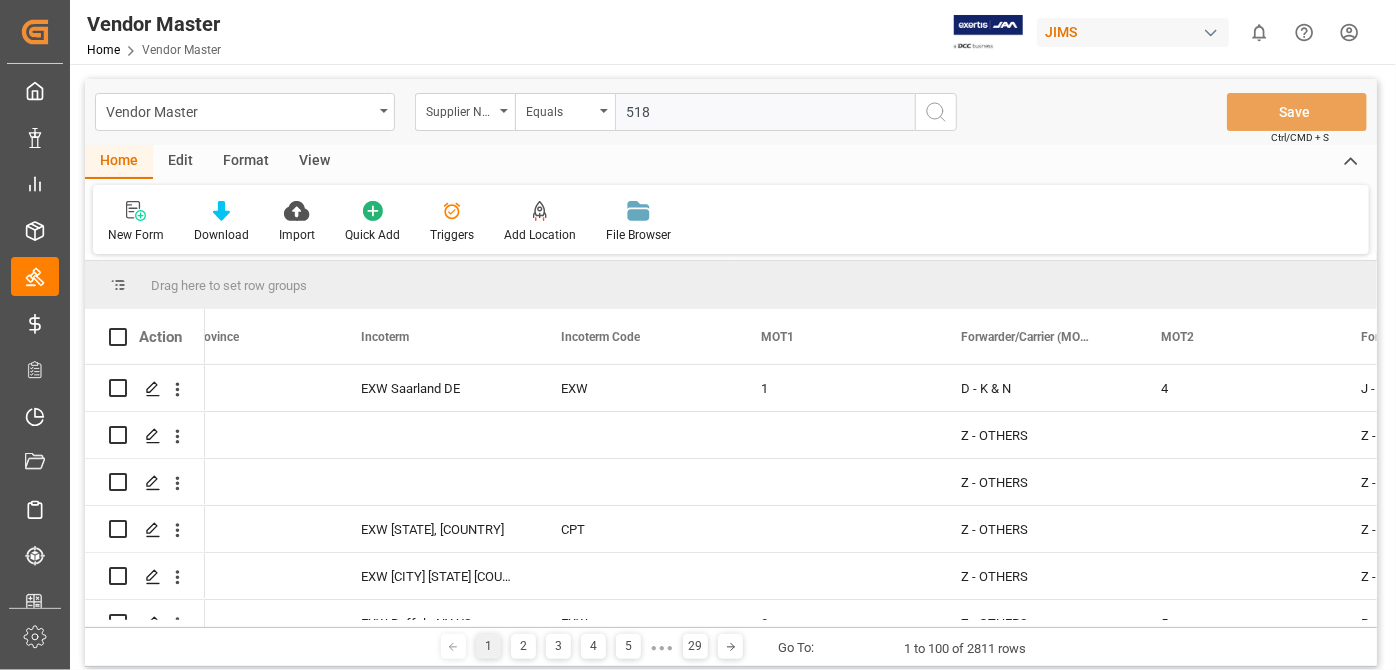 click 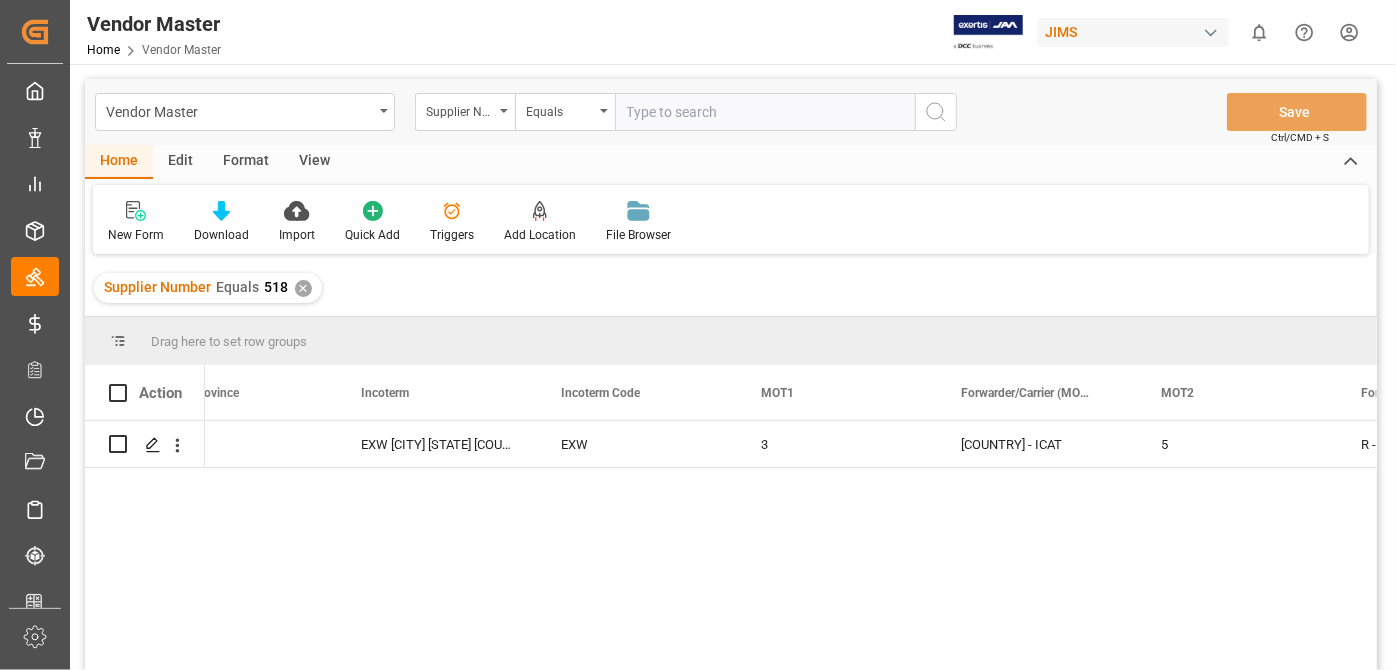 click at bounding box center [765, 112] 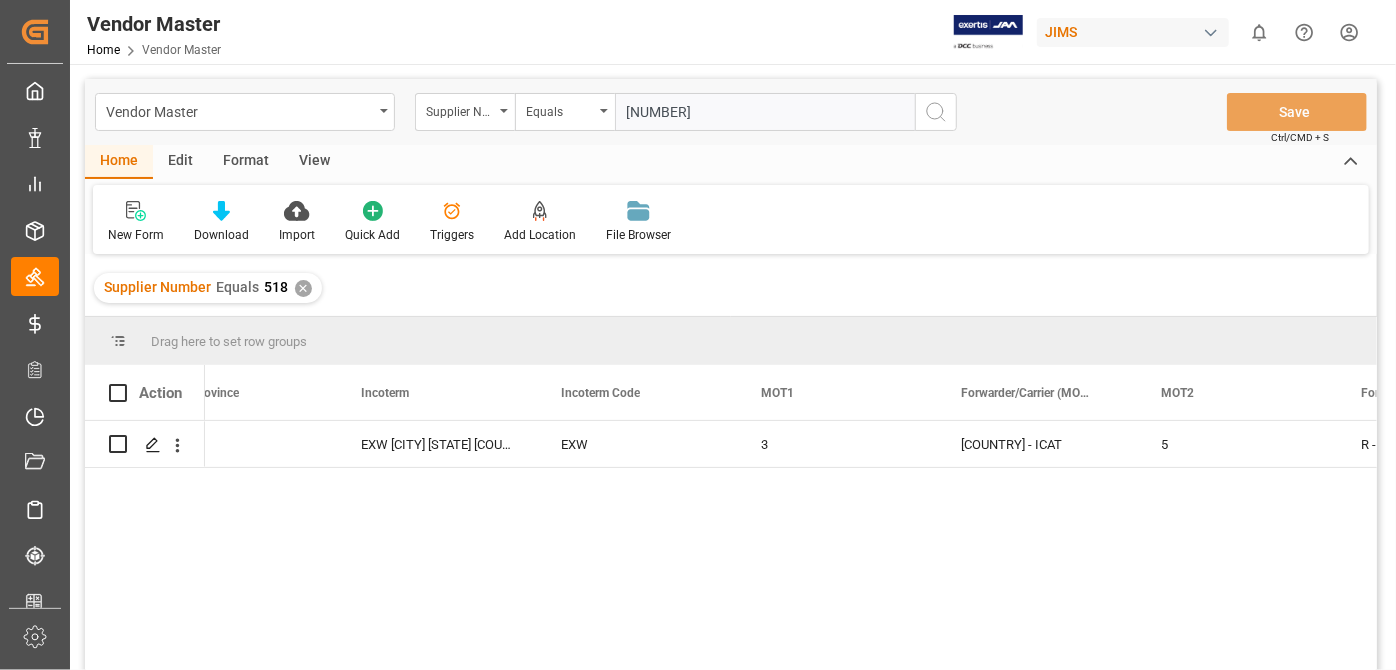 type on "[NUMBER]" 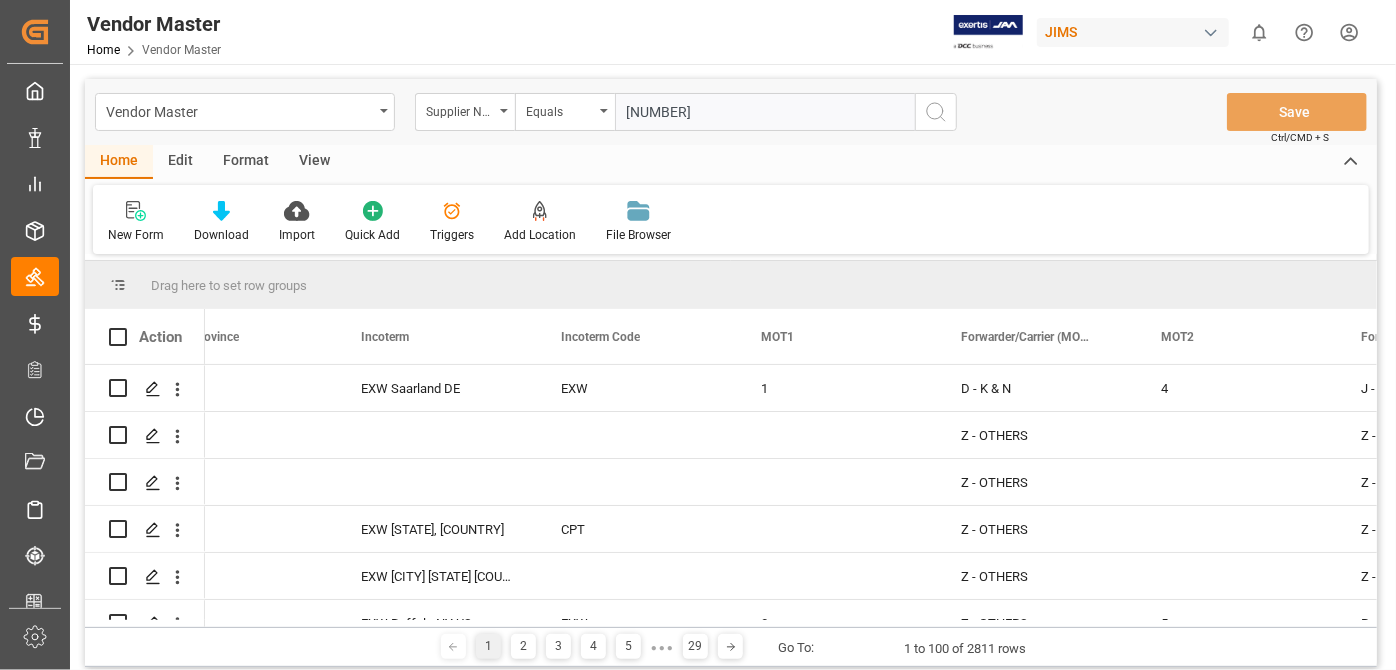 click 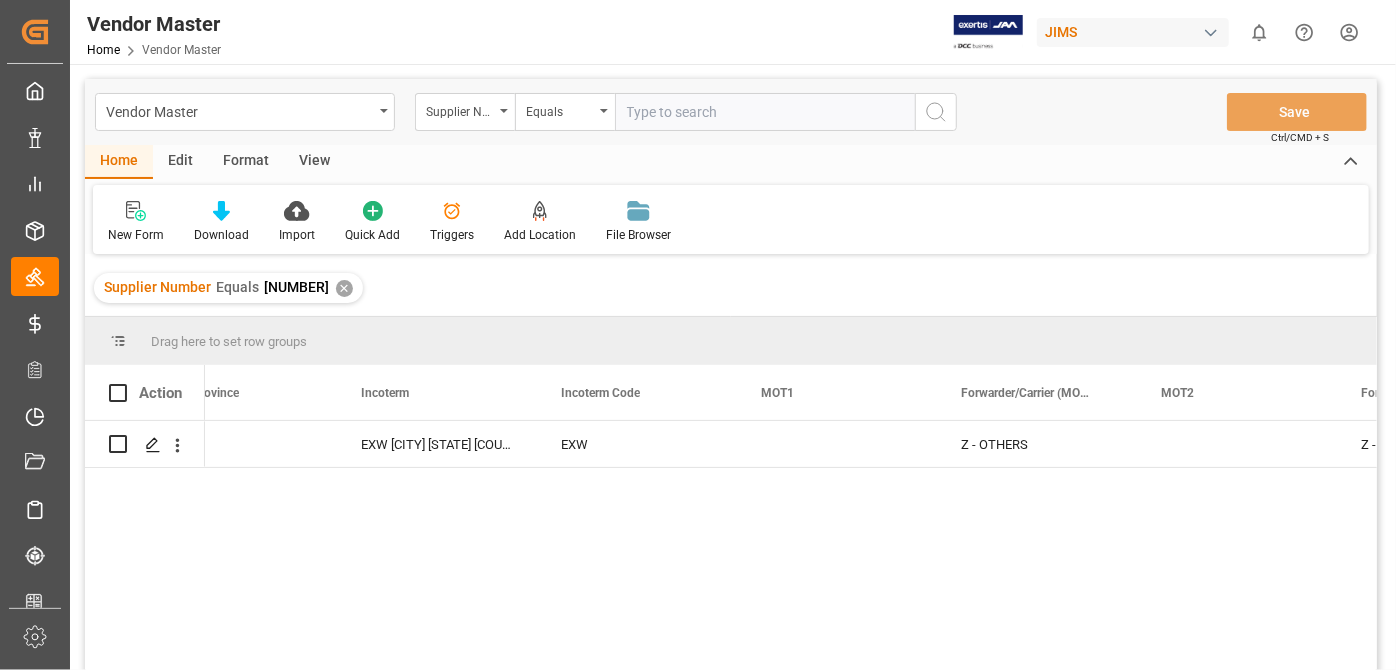 click on "Vendor Master Supplier Number Equals Save Ctrl/CMD + S" at bounding box center (731, 112) 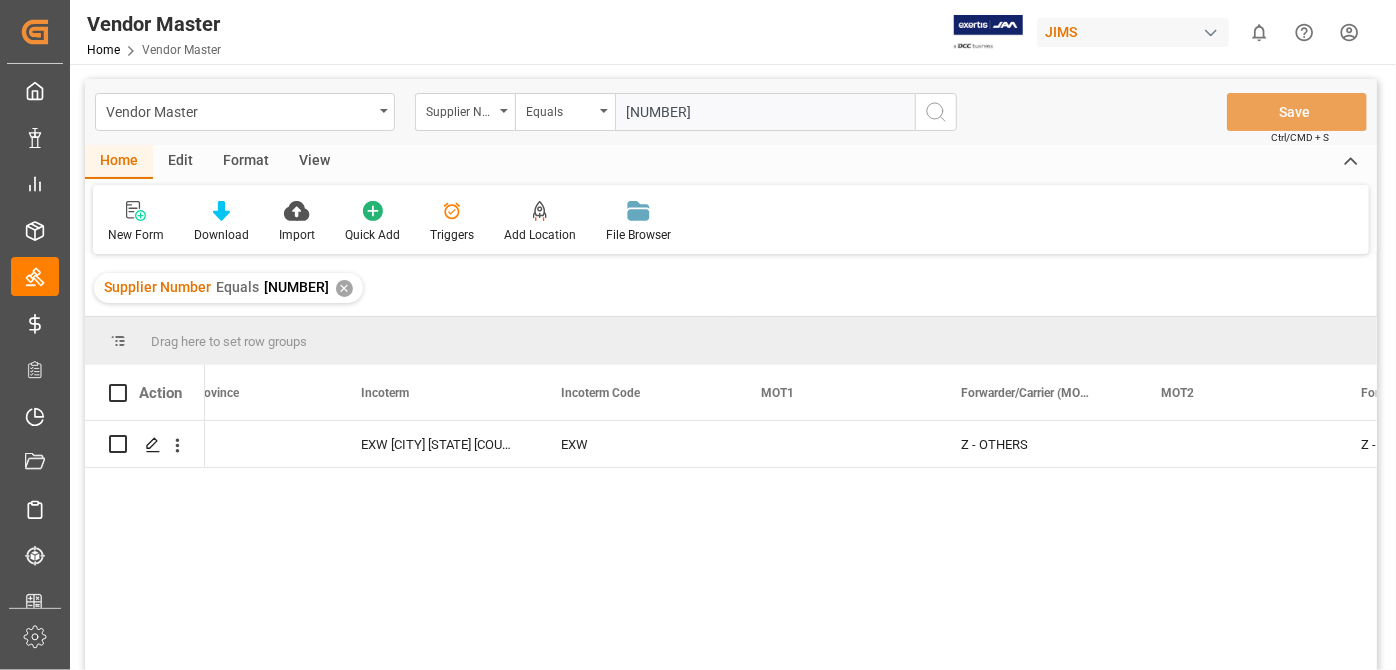 type on "[NUMBER]" 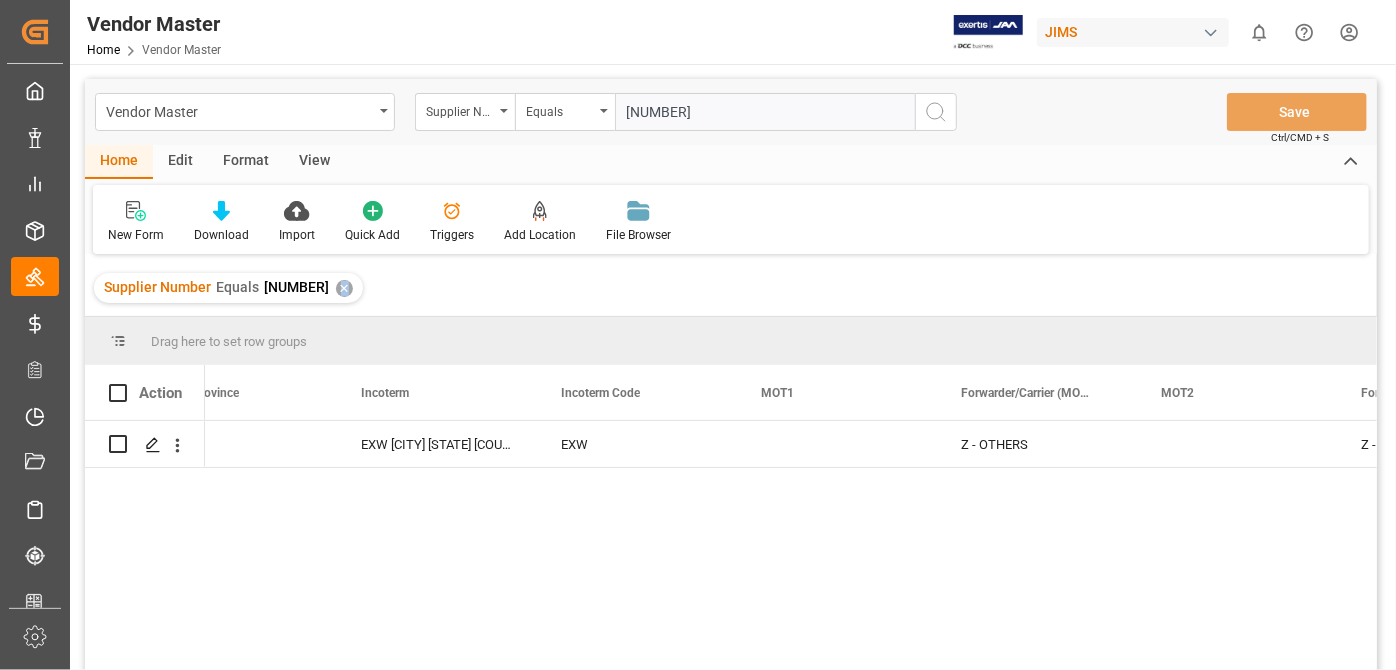 click on "✕" at bounding box center (344, 288) 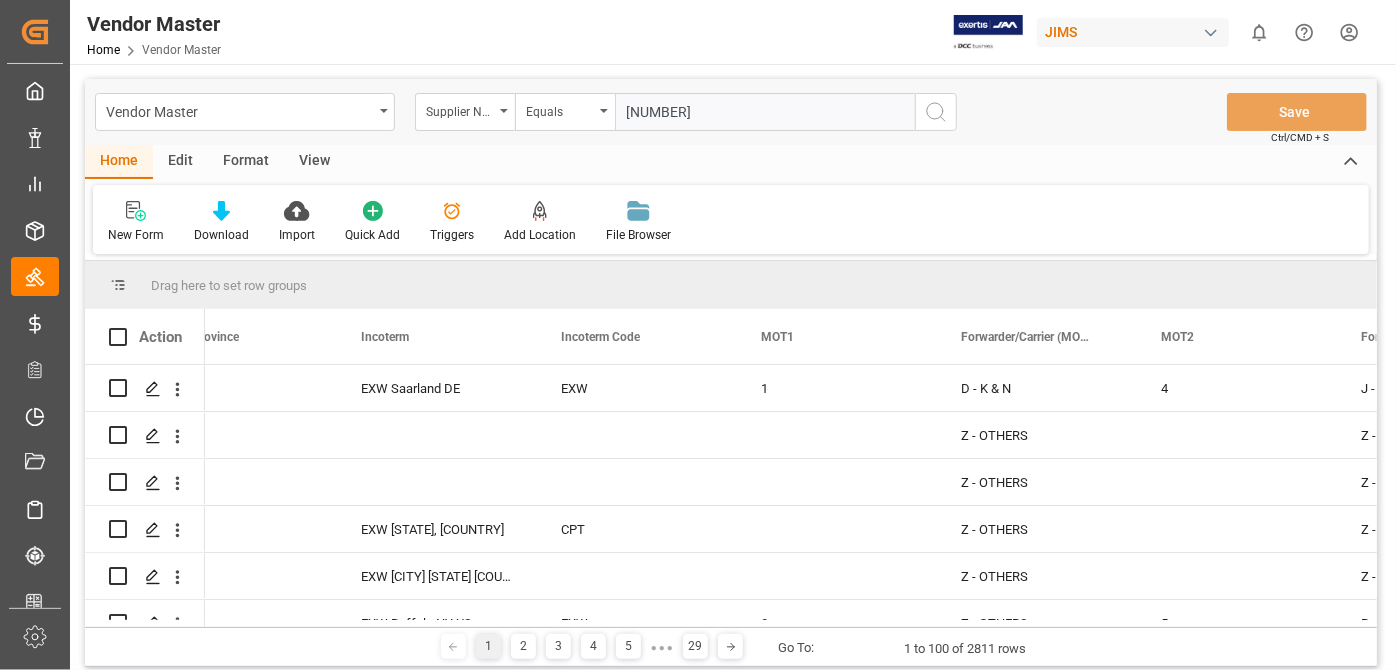 click 